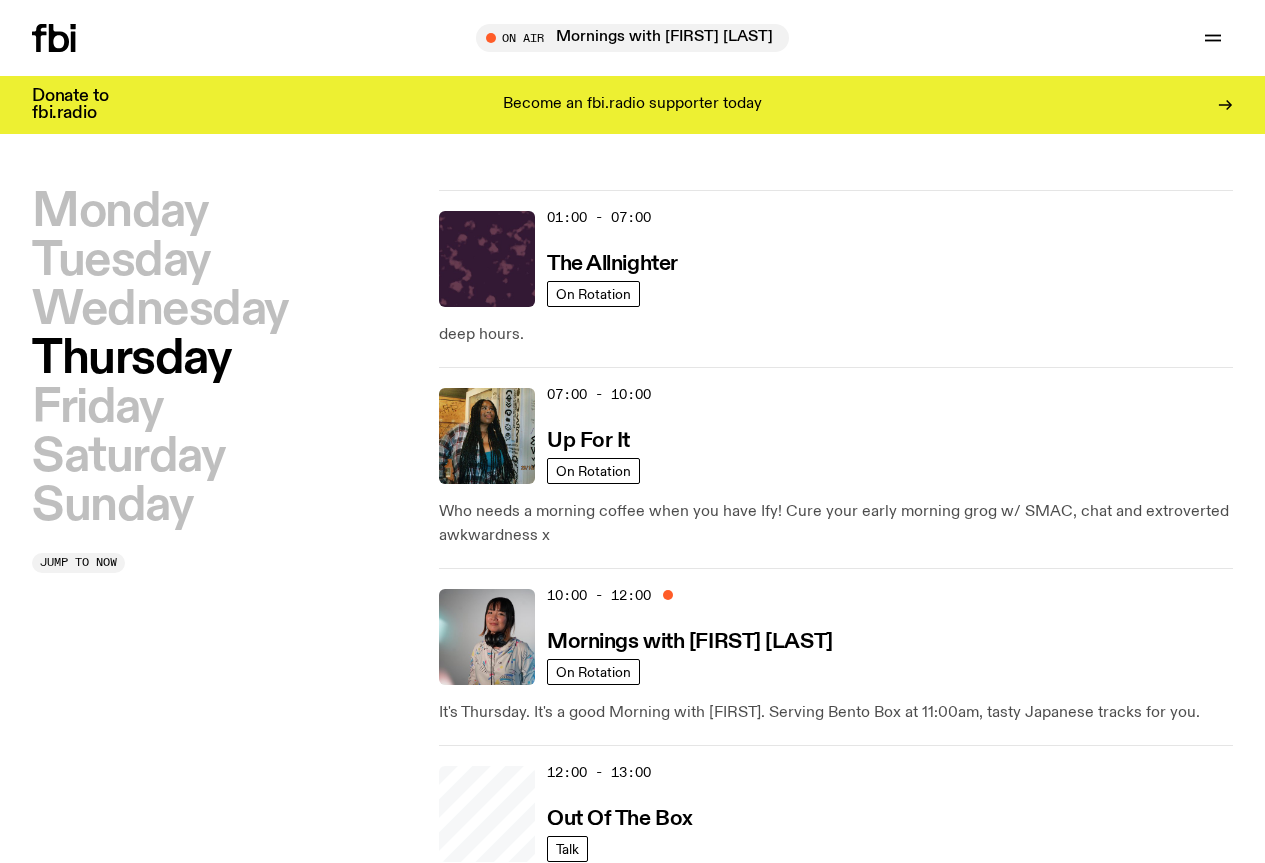scroll, scrollTop: 0, scrollLeft: 0, axis: both 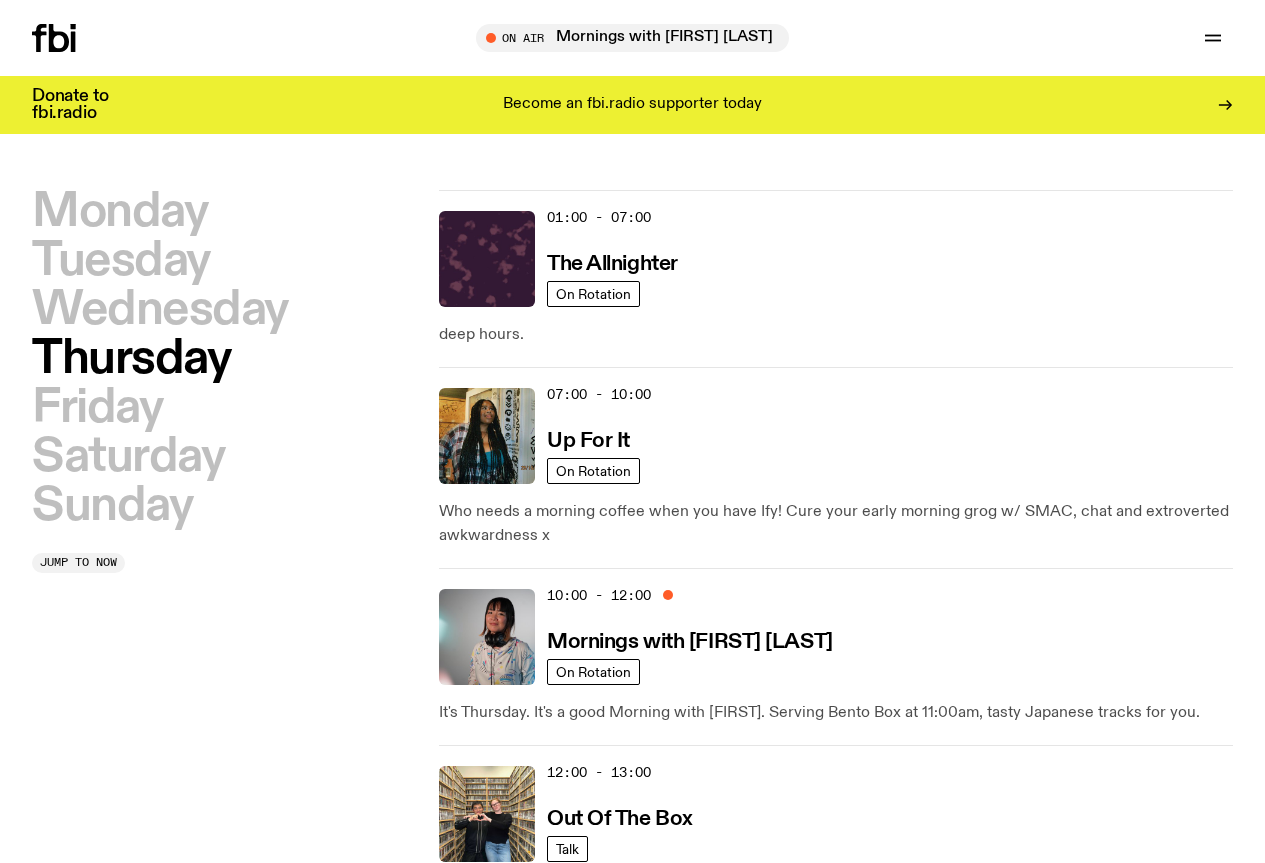 click on "Monday Tuesday Wednesday Thursday Friday Saturday Sunday Jump to now 01:00 - 07:00 The Allnighter On Rotation deep hours. 07:00 - 10:00 Up For It On Rotation Who needs a morning coffee when you have [FIRST]! Cure your early morning grog w/ SMAC, chat and extroverted awkwardness x 10:00 - 12:00 Mornings with [FIRST] [LAST] On Rotation It's Thursday. It's a good Morning with [FIRST]. Serving Bento Box at 11:00am, tasty Japanese tracks for you. 12:00 - 13:00 Out Of The Box Talk Dive into record collections and life recollections with a special guest every week 13:00 - 15:00 Lunch with [FIRST] [LAST] On Rotation Thursday Lunch is as fun as you are 15:00 - 18:00 Arvos with [FIRST] [LAST] On Rotation Love love laugh every Thursyay 18:00 - 20:00 Sunset with [FIRST] DJ Mix squelchy, wobbly, gooey, twisty 20:00 - 21:00 The Bridge with [FIRST] Specialist 1 HOUR OF MUSIC FROM THE CITY THAT WE LOVE <3 21:00 - 23:00 Deep Web Specialist Genre-amorphous sonics from the cyberdepths 23:00 - 01:00 Mithril Specialist" at bounding box center [632, 1087] 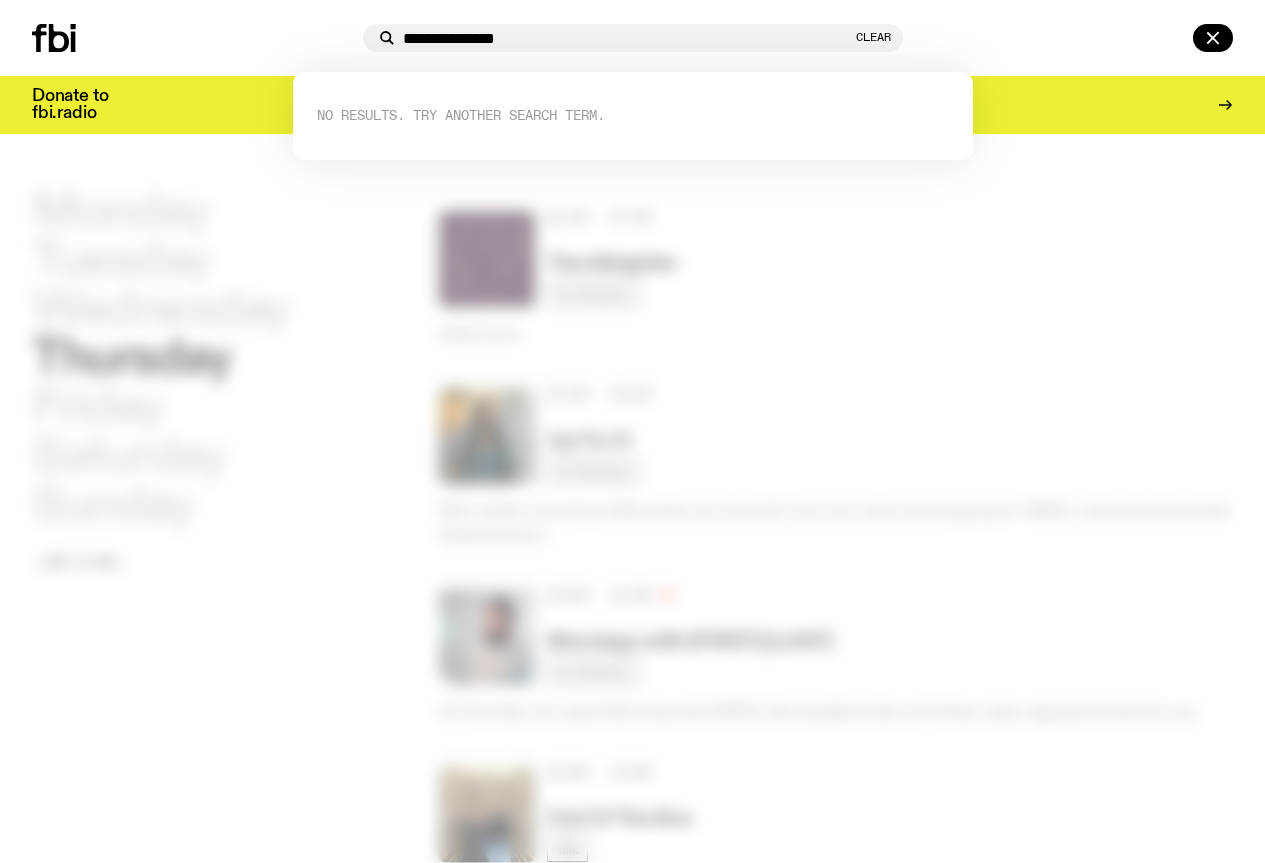 type on "**********" 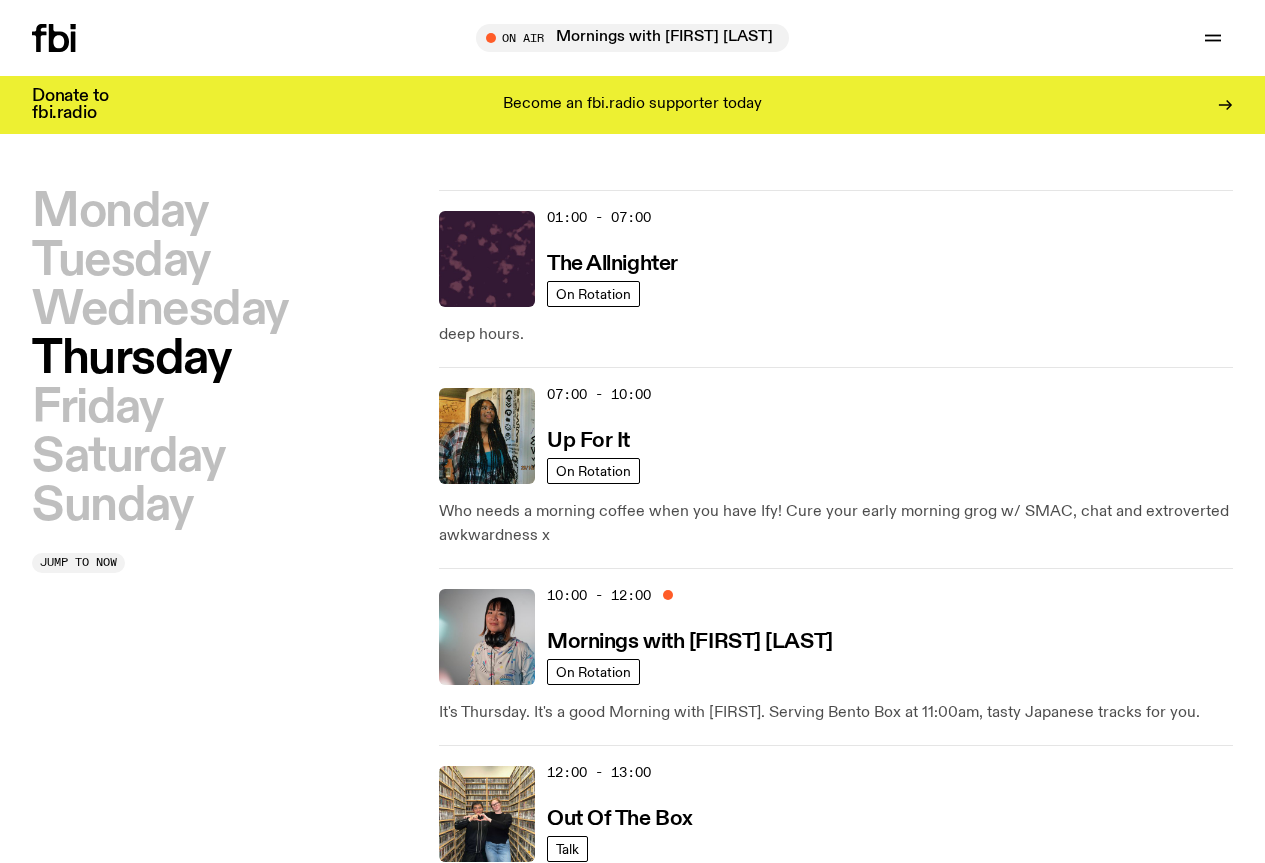 click 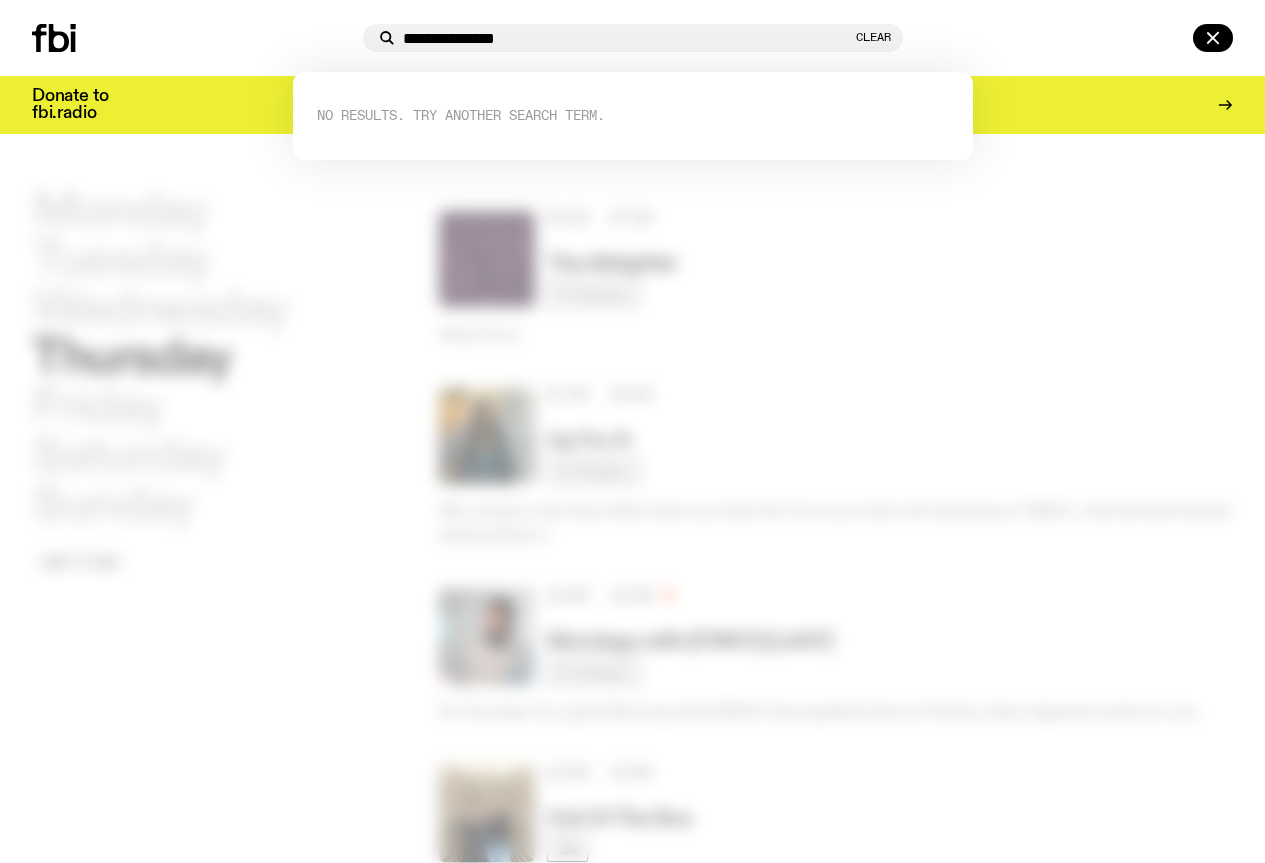 drag, startPoint x: 493, startPoint y: 40, endPoint x: 297, endPoint y: 43, distance: 196.02296 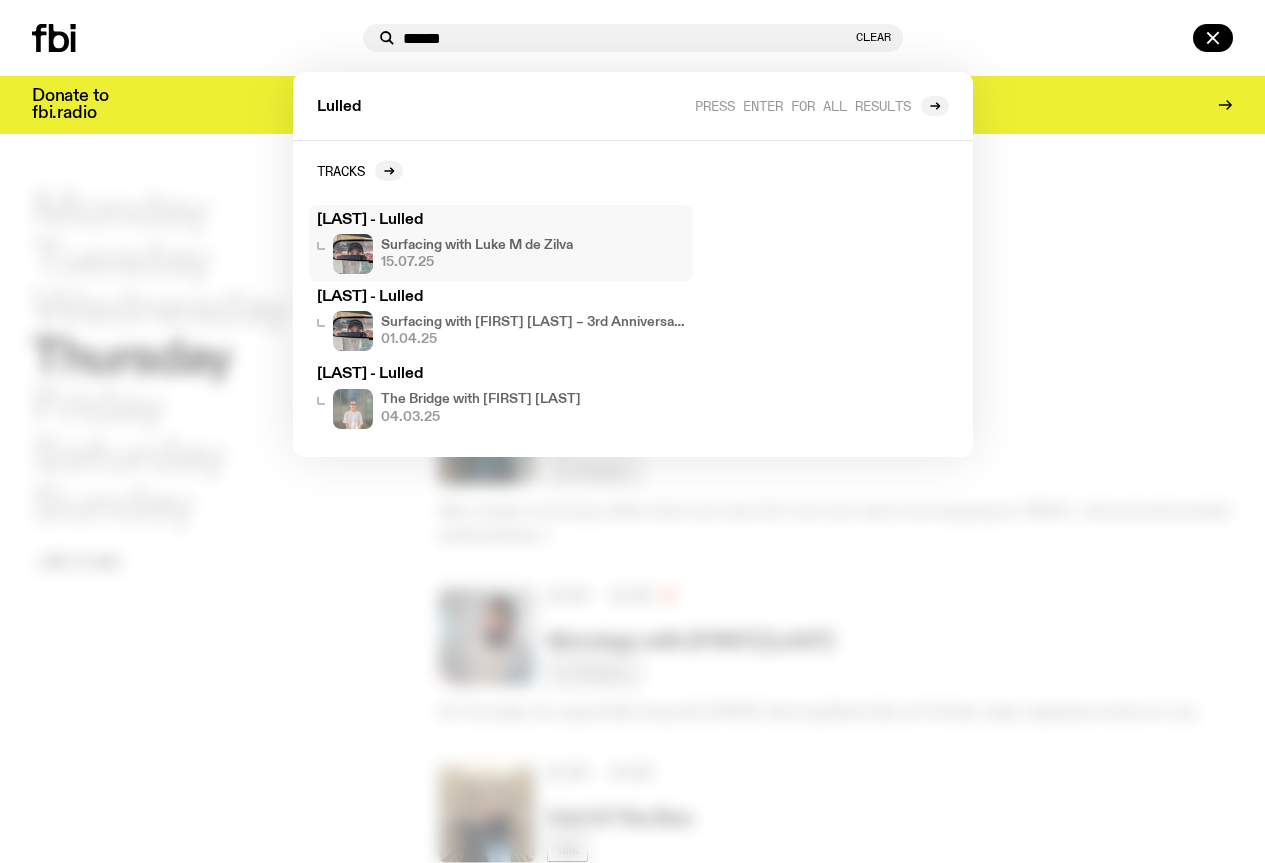 type on "******" 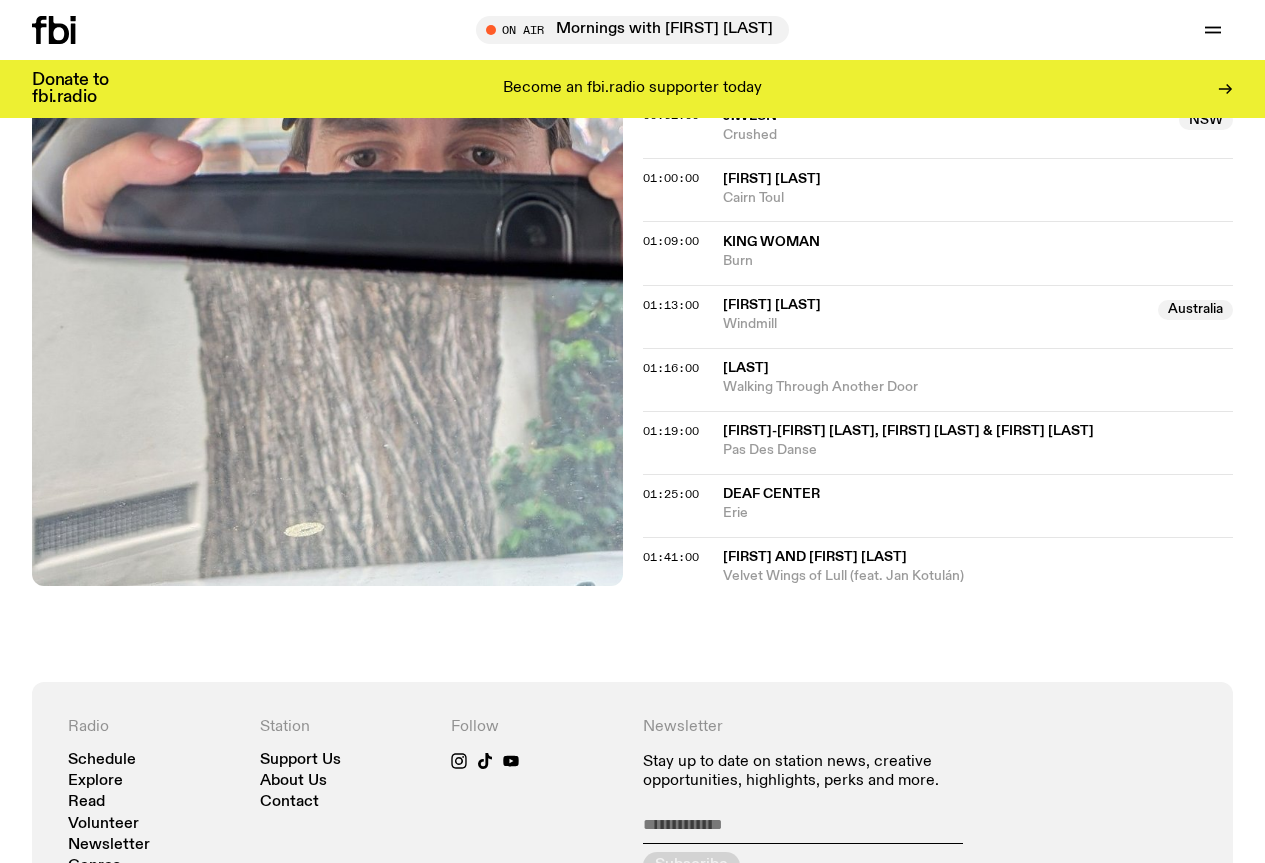scroll, scrollTop: 605, scrollLeft: 0, axis: vertical 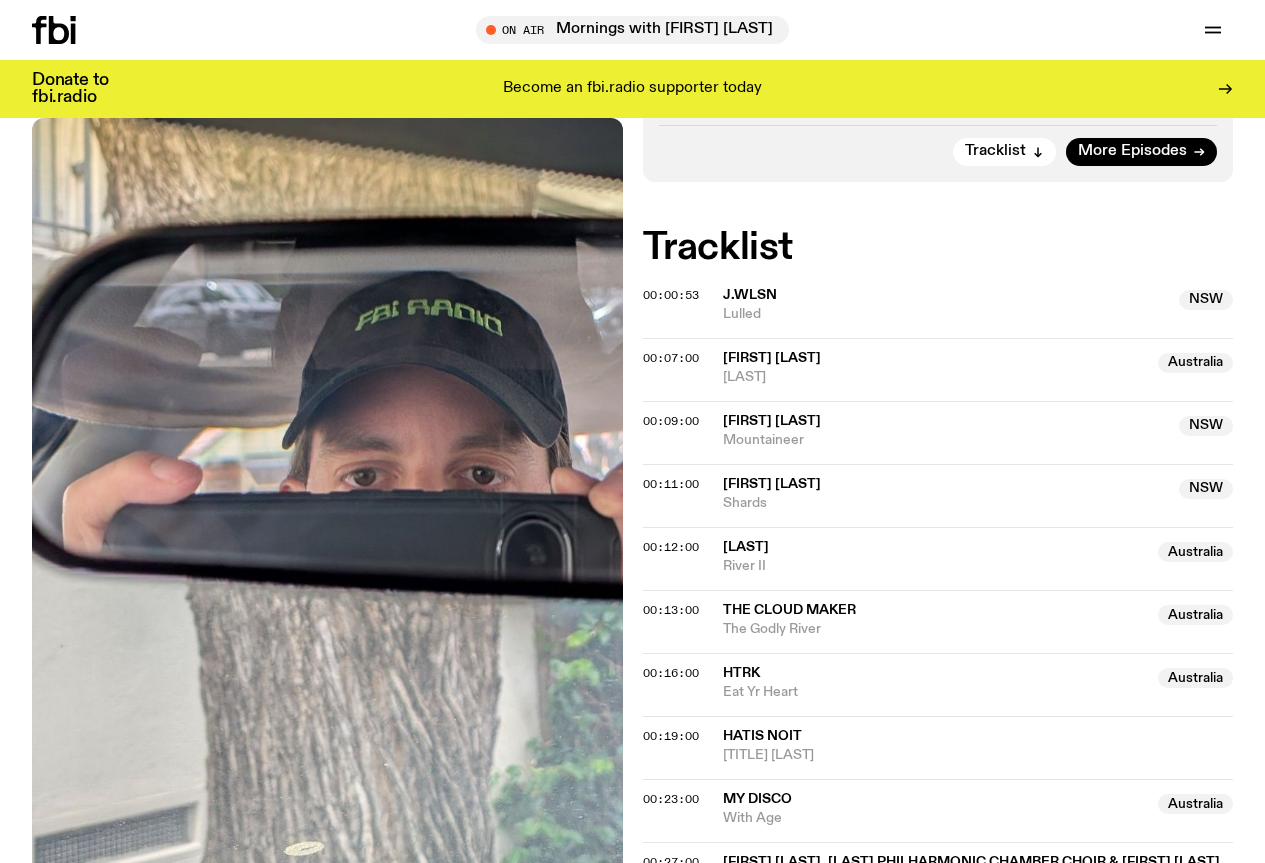 click on "Aired on [DATE], [TIME] Specialist Experimental IG: @[USERNAME] Surfacing is dedicated to experimental and outsider songwriters and composers exploring interesting musical territories. Tonight I'm doing a special live mix – a version of a set I performed last week at [FIRST] [LAST]'s Sydney show – bringing together/melding/reimagining some of my favourite Australian artists, bands and collaborations alongside a couple of favourite choral and vocal works. An honour to be able to contort these songs into something new. This live mix (hour 1) and the playlist (hour 2) is themed 'purpose'. Tracklist More Episodes Tracklist 00:00:53 [LAST] [STATE] Lulled [STATE] 00:07:00 [FIRST] [LAST] [COUNTRY] Siobhan [COUNTRY] 00:09:00 [FIRST] [LAST] [STATE] Mountaineer [STATE] 00:11:00 [FIRST] [LAST] [STATE] Shards [STATE] 00:12:00 [LAST] [COUNTRY] River II [COUNTRY] 00:13:00 The Cloud Maker [COUNTRY] The Godly River [COUNTRY] 00:16:00 HTRK [COUNTRY] Eat Yr Heart [COUNTRY] 00:19:00 Hatis Noit I" 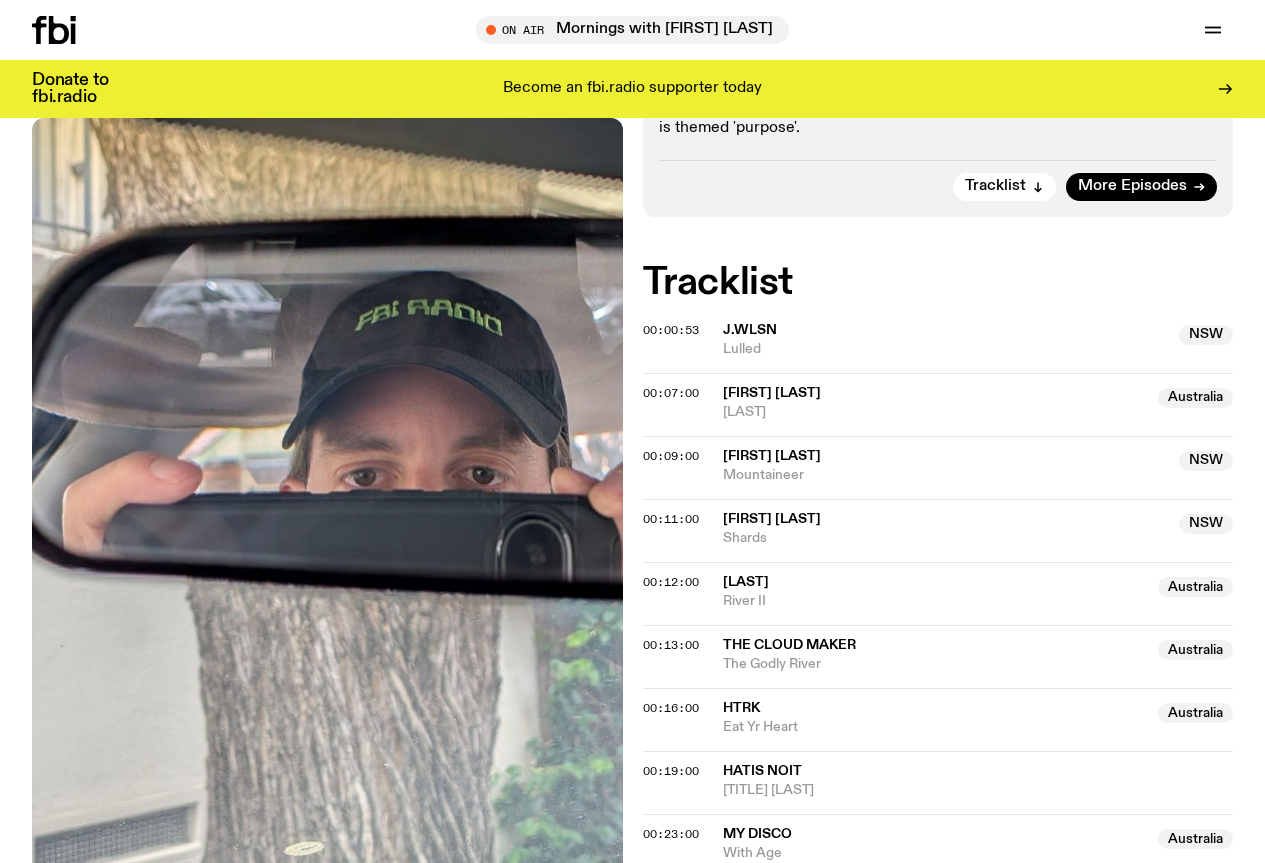 scroll, scrollTop: 605, scrollLeft: 0, axis: vertical 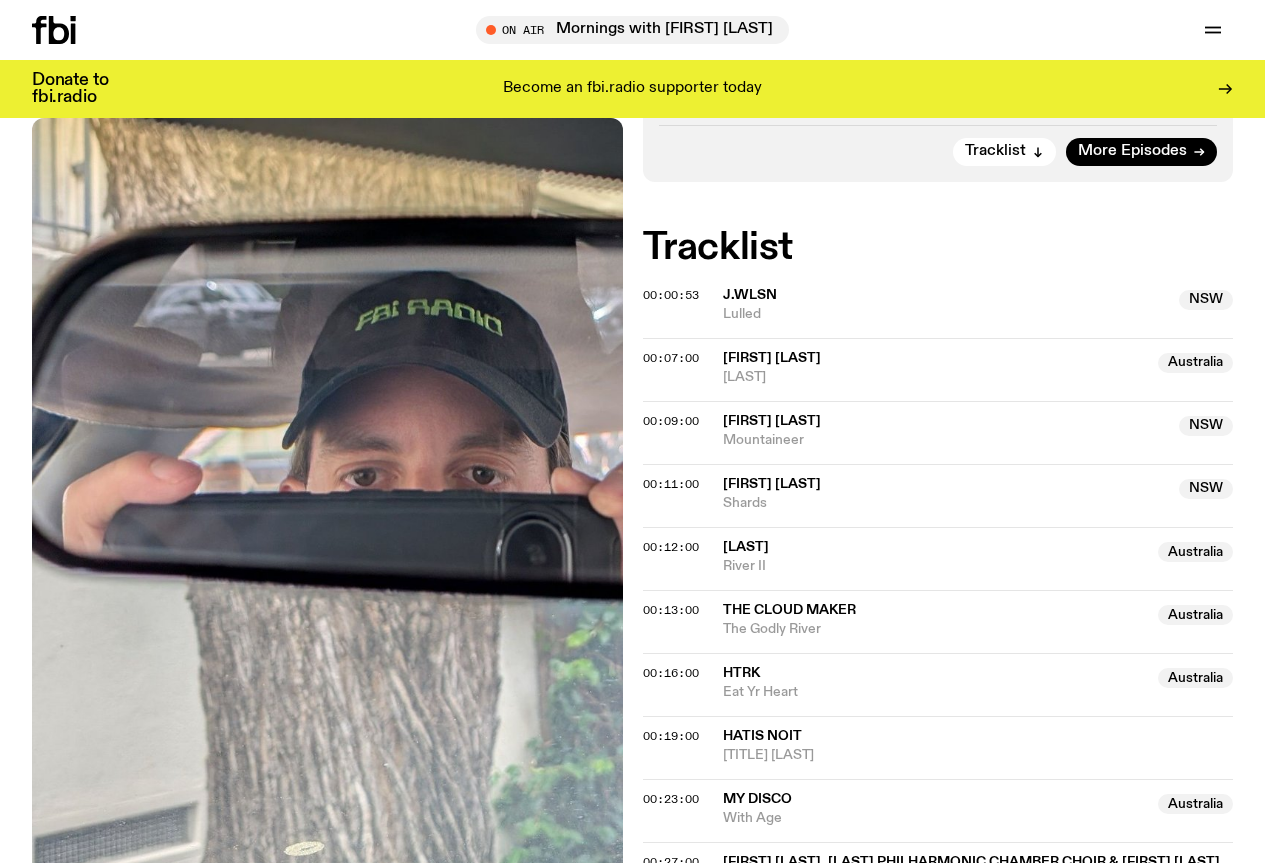 click on "Aired on [DATE], [TIME] Specialist Experimental IG: @[USERNAME] Surfacing is dedicated to experimental and outsider songwriters and composers exploring interesting musical territories. Tonight I'm doing a special live mix – a version of a set I performed last week at [FIRST] [LAST]'s Sydney show – bringing together/melding/reimagining some of my favourite Australian artists, bands and collaborations alongside a couple of favourite choral and vocal works. An honour to be able to contort these songs into something new. This live mix (hour 1) and the playlist (hour 2) is themed 'purpose'. Tracklist More Episodes Tracklist 00:00:53 [LAST] [STATE] Lulled [STATE] 00:07:00 [FIRST] [LAST] [COUNTRY] Siobhan [COUNTRY] 00:09:00 [FIRST] [LAST] [STATE] Mountaineer [STATE] 00:11:00 [FIRST] [LAST] [STATE] Shards [STATE] 00:12:00 [LAST] [COUNTRY] River II [COUNTRY] 00:13:00 The Cloud Maker [COUNTRY] The Godly River [COUNTRY] 00:16:00 HTRK [COUNTRY] Eat Yr Heart [COUNTRY] 00:19:00 Hatis Noit I" 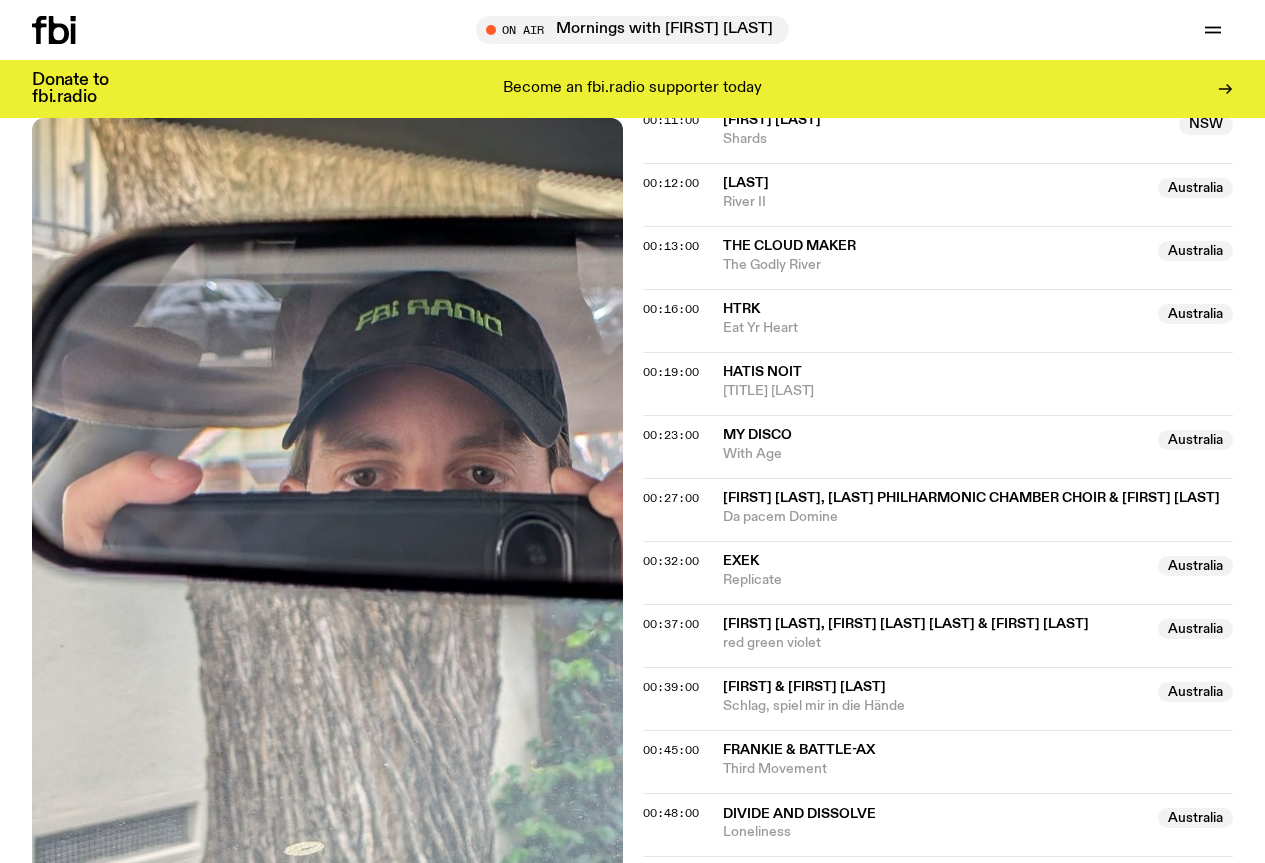 scroll, scrollTop: 1005, scrollLeft: 0, axis: vertical 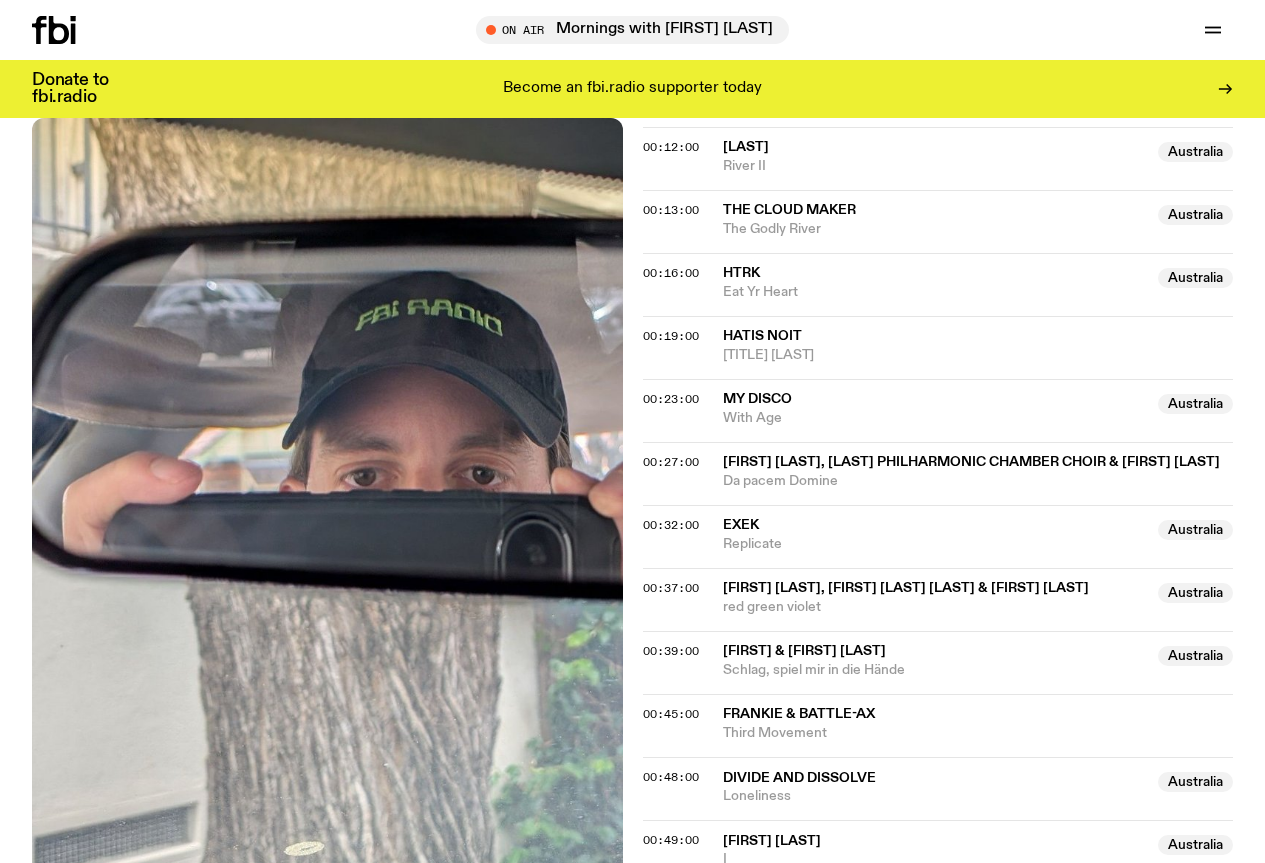 click on "Aired on [DATE], [TIME] Specialist Experimental IG: @[USERNAME] Surfacing is dedicated to experimental and outsider songwriters and composers exploring interesting musical territories. Tonight I'm doing a special live mix – a version of a set I performed last week at [FIRST] [LAST]'s Sydney show – bringing together/melding/reimagining some of my favourite Australian artists, bands and collaborations alongside a couple of favourite choral and vocal works. An honour to be able to contort these songs into something new. This live mix (hour 1) and the playlist (hour 2) is themed 'purpose'. Tracklist More Episodes Tracklist 00:00:53 [LAST] [STATE] Lulled [STATE] 00:07:00 [FIRST] [LAST] [COUNTRY] Siobhan [COUNTRY] 00:09:00 [FIRST] [LAST] [STATE] Mountaineer [STATE] 00:11:00 [FIRST] [LAST] [STATE] Shards [STATE] 00:12:00 [LAST] [COUNTRY] River II [COUNTRY] 00:13:00 The Cloud Maker [COUNTRY] The Godly River [COUNTRY] 00:16:00 HTRK [COUNTRY] Eat Yr Heart [COUNTRY] 00:19:00 Hatis Noit I" 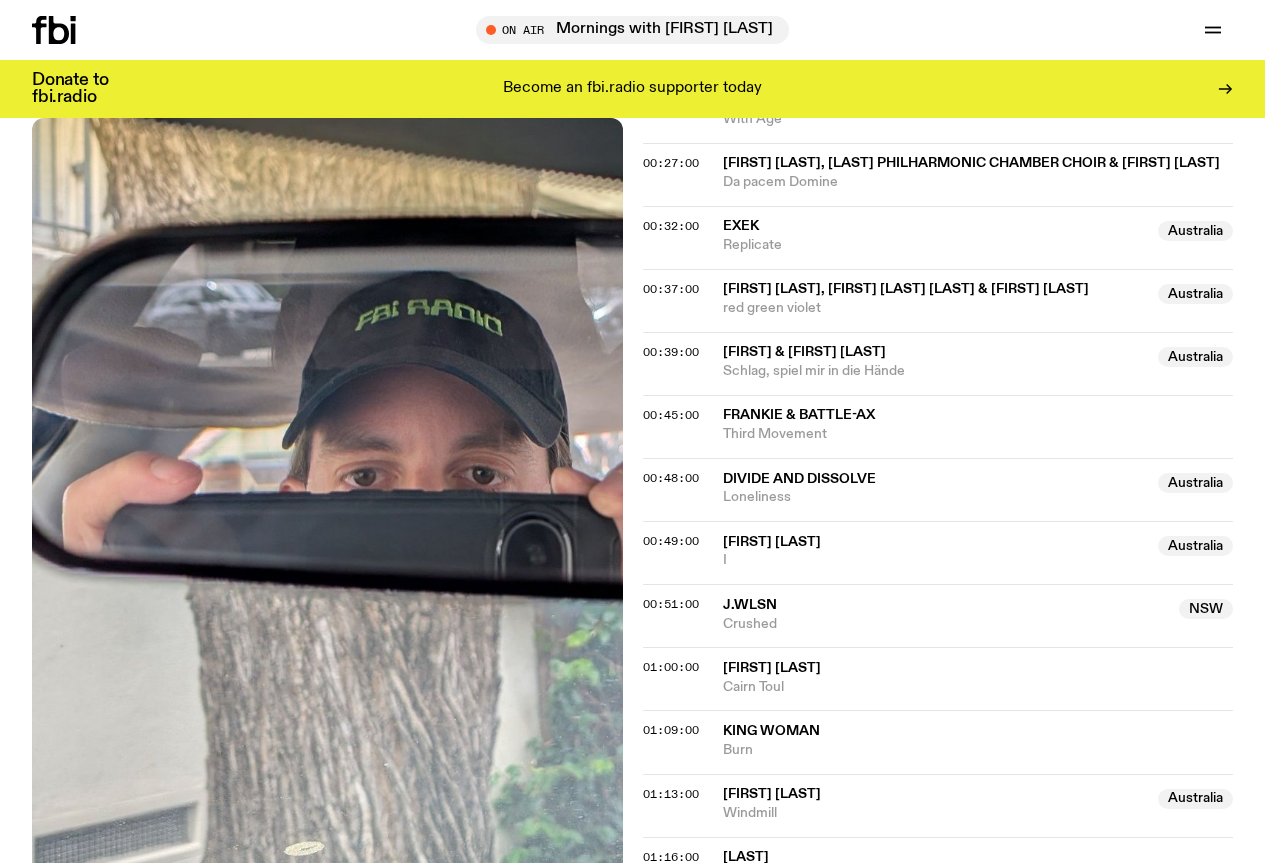 scroll, scrollTop: 1305, scrollLeft: 0, axis: vertical 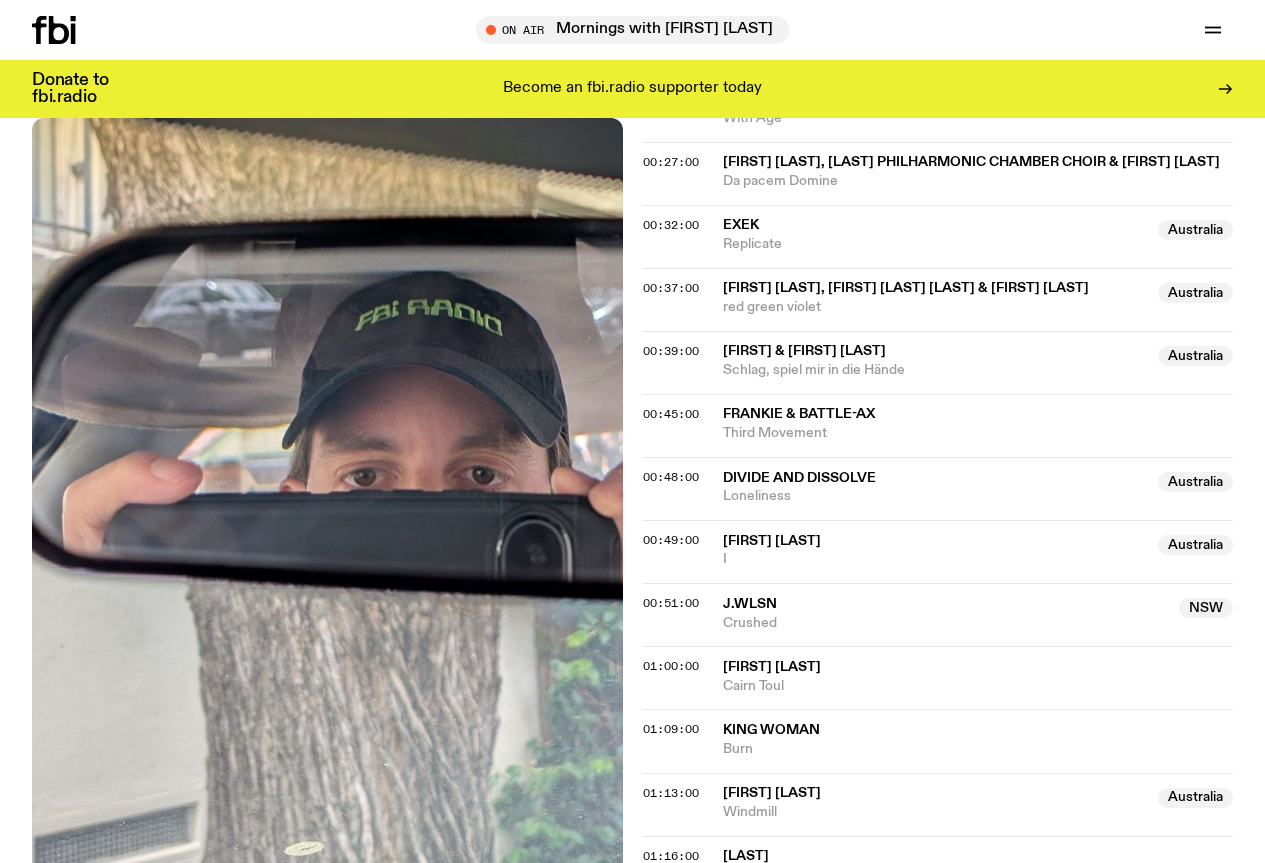 drag, startPoint x: 0, startPoint y: 433, endPoint x: 45, endPoint y: 420, distance: 46.840153 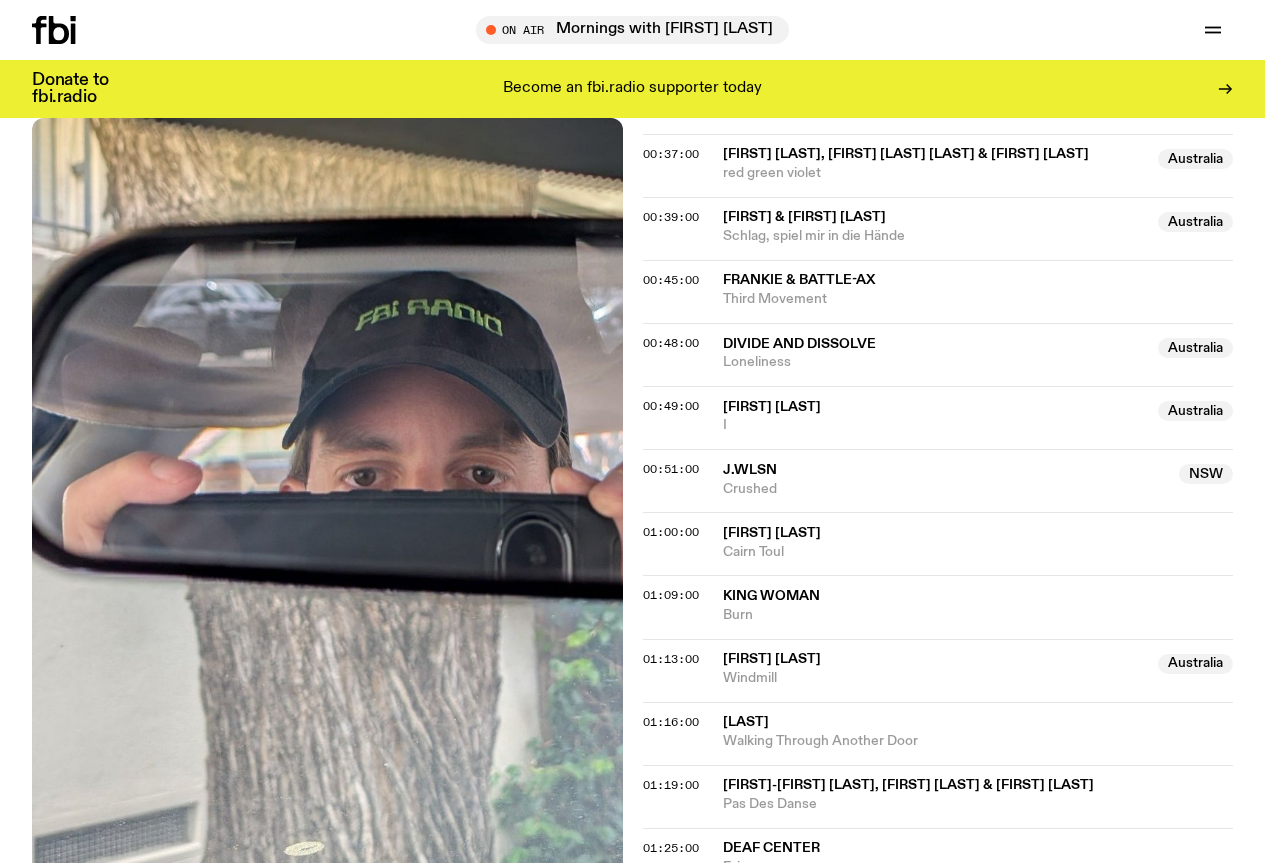 scroll, scrollTop: 1405, scrollLeft: 0, axis: vertical 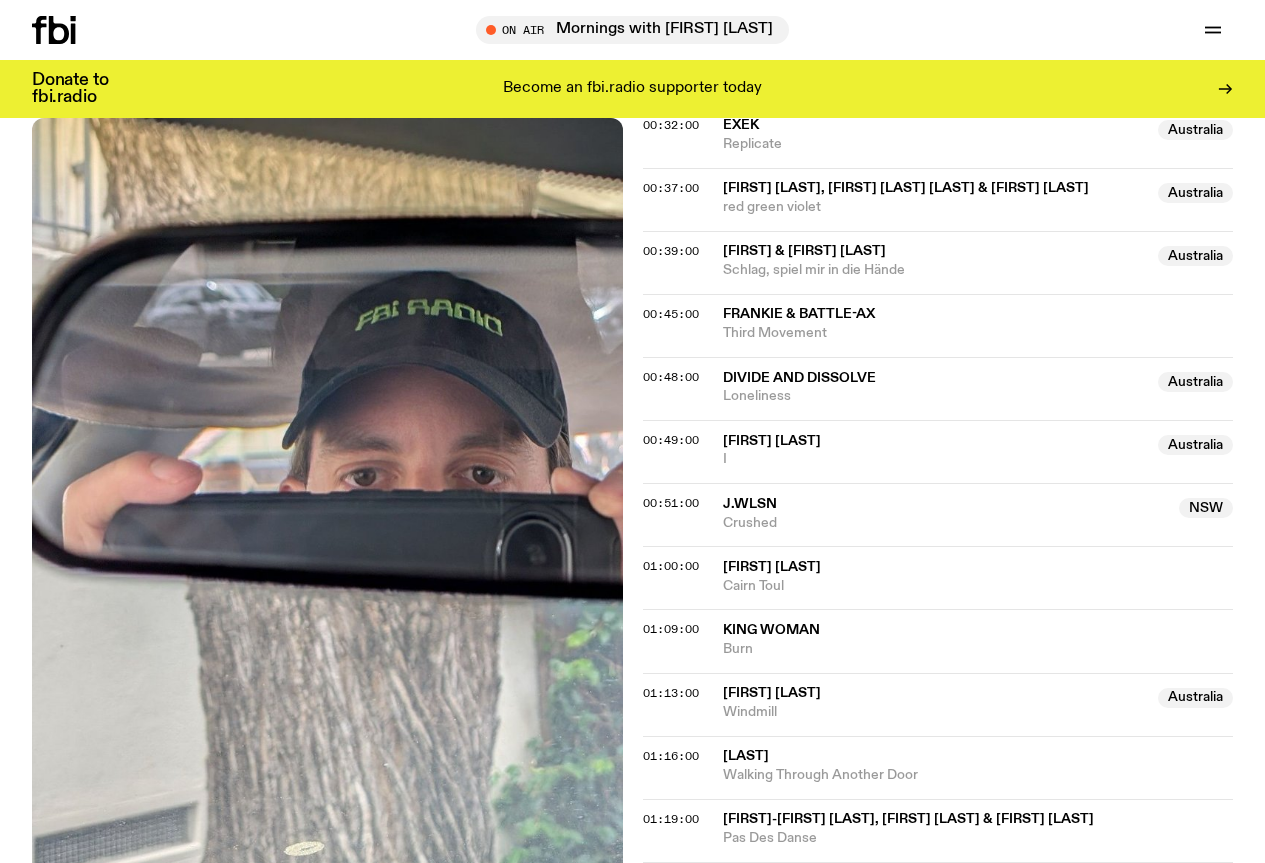 click on "Aired on [DATE], [TIME] Specialist Experimental IG: @[USERNAME] Surfacing is dedicated to experimental and outsider songwriters and composers exploring interesting musical territories. Tonight I'm doing a special live mix – a version of a set I performed last week at [FIRST] [LAST]'s Sydney show – bringing together/melding/reimagining some of my favourite Australian artists, bands and collaborations alongside a couple of favourite choral and vocal works. An honour to be able to contort these songs into something new. This live mix (hour 1) and the playlist (hour 2) is themed 'purpose'. Tracklist More Episodes Tracklist 00:00:53 [LAST] [STATE] Lulled [STATE] 00:07:00 [FIRST] [LAST] [COUNTRY] Siobhan [COUNTRY] 00:09:00 [FIRST] [LAST] [STATE] Mountaineer [STATE] 00:11:00 [FIRST] [LAST] [STATE] Shards [STATE] 00:12:00 [LAST] [COUNTRY] River II [COUNTRY] 00:13:00 The Cloud Maker [COUNTRY] The Godly River [COUNTRY] 00:16:00 HTRK [COUNTRY] Eat Yr Heart [COUNTRY] 00:19:00 Hatis Noit I" 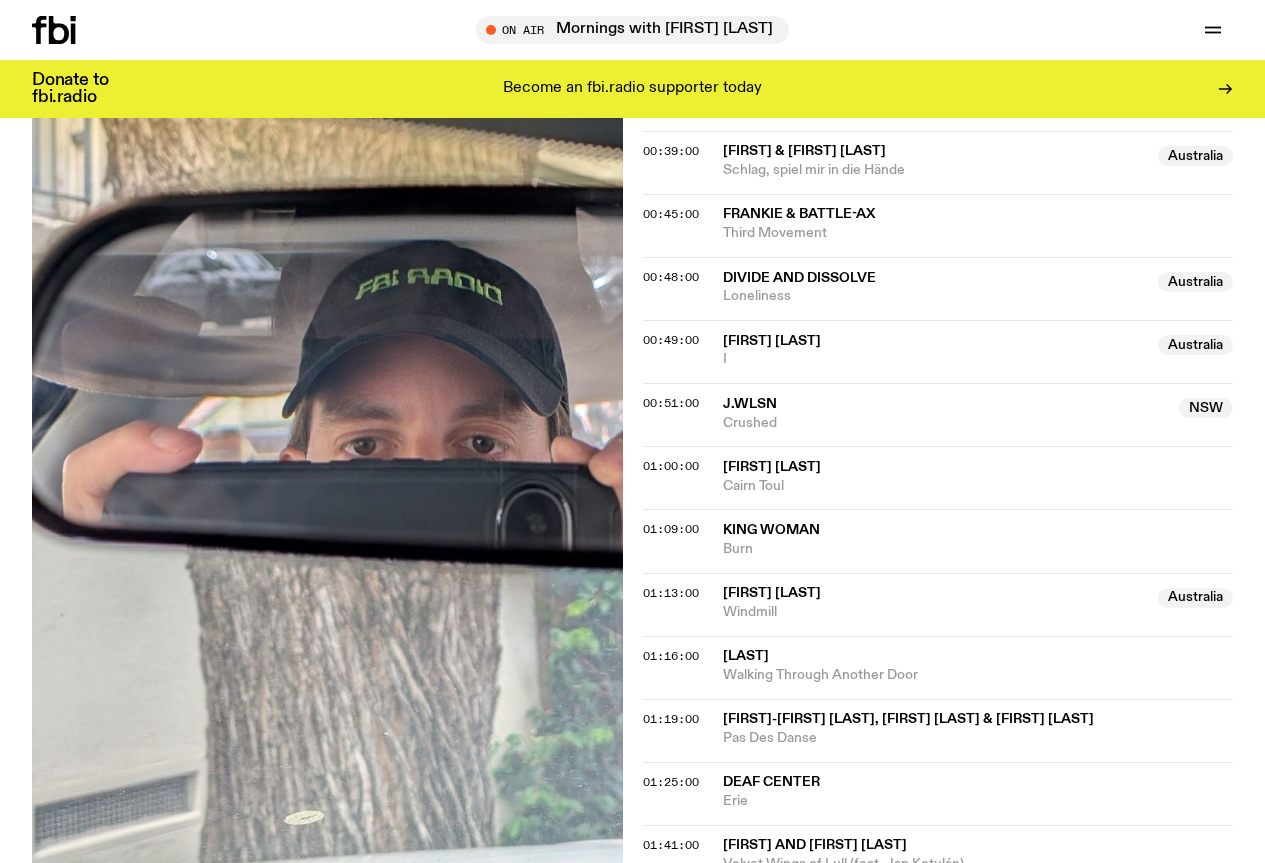 scroll, scrollTop: 1605, scrollLeft: 0, axis: vertical 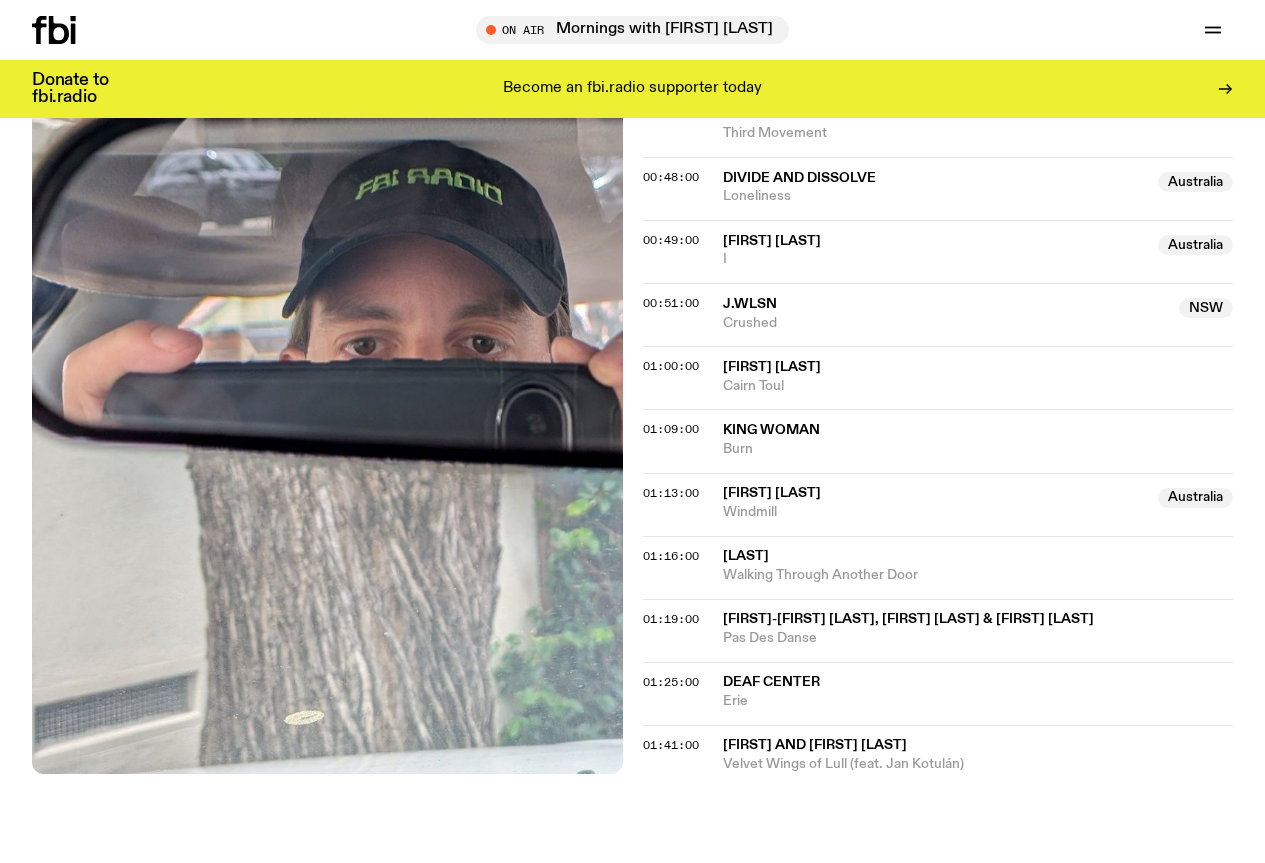 click on "Aired on [DATE], [TIME] Specialist Experimental IG: @[USERNAME] Surfacing is dedicated to experimental and outsider songwriters and composers exploring interesting musical territories. Tonight I'm doing a special live mix – a version of a set I performed last week at [FIRST] [LAST]'s Sydney show – bringing together/melding/reimagining some of my favourite Australian artists, bands and collaborations alongside a couple of favourite choral and vocal works. An honour to be able to contort these songs into something new. This live mix (hour 1) and the playlist (hour 2) is themed 'purpose'. Tracklist More Episodes Tracklist 00:00:53 [LAST] [STATE] Lulled [STATE] 00:07:00 [FIRST] [LAST] [COUNTRY] Siobhan [COUNTRY] 00:09:00 [FIRST] [LAST] [STATE] Mountaineer [STATE] 00:11:00 [FIRST] [LAST] [STATE] Shards [STATE] 00:12:00 [LAST] [COUNTRY] River II [COUNTRY] 00:13:00 The Cloud Maker [COUNTRY] The Godly River [COUNTRY] 00:16:00 HTRK [COUNTRY] Eat Yr Heart [COUNTRY] 00:19:00 Hatis Noit I" 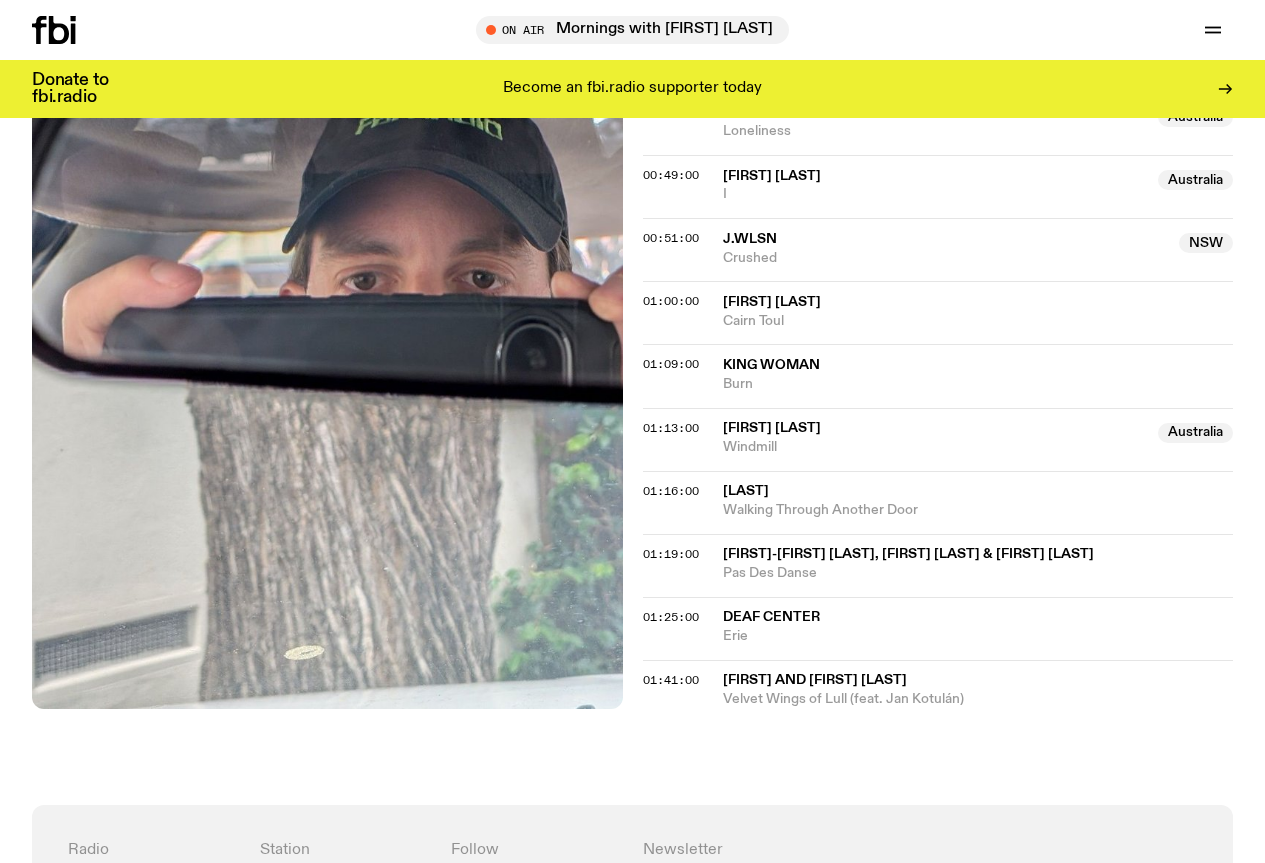 scroll, scrollTop: 1705, scrollLeft: 0, axis: vertical 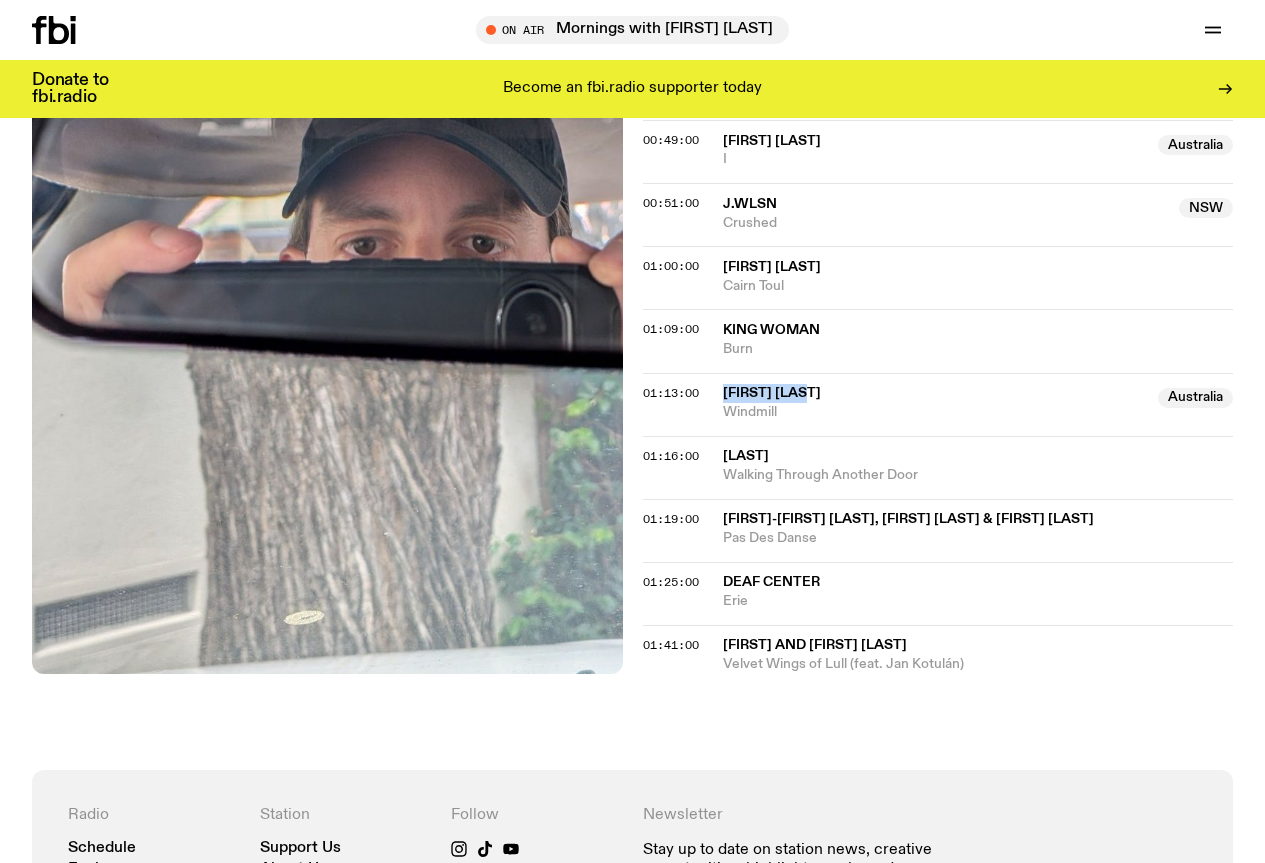 drag, startPoint x: 831, startPoint y: 514, endPoint x: 708, endPoint y: 517, distance: 123.03658 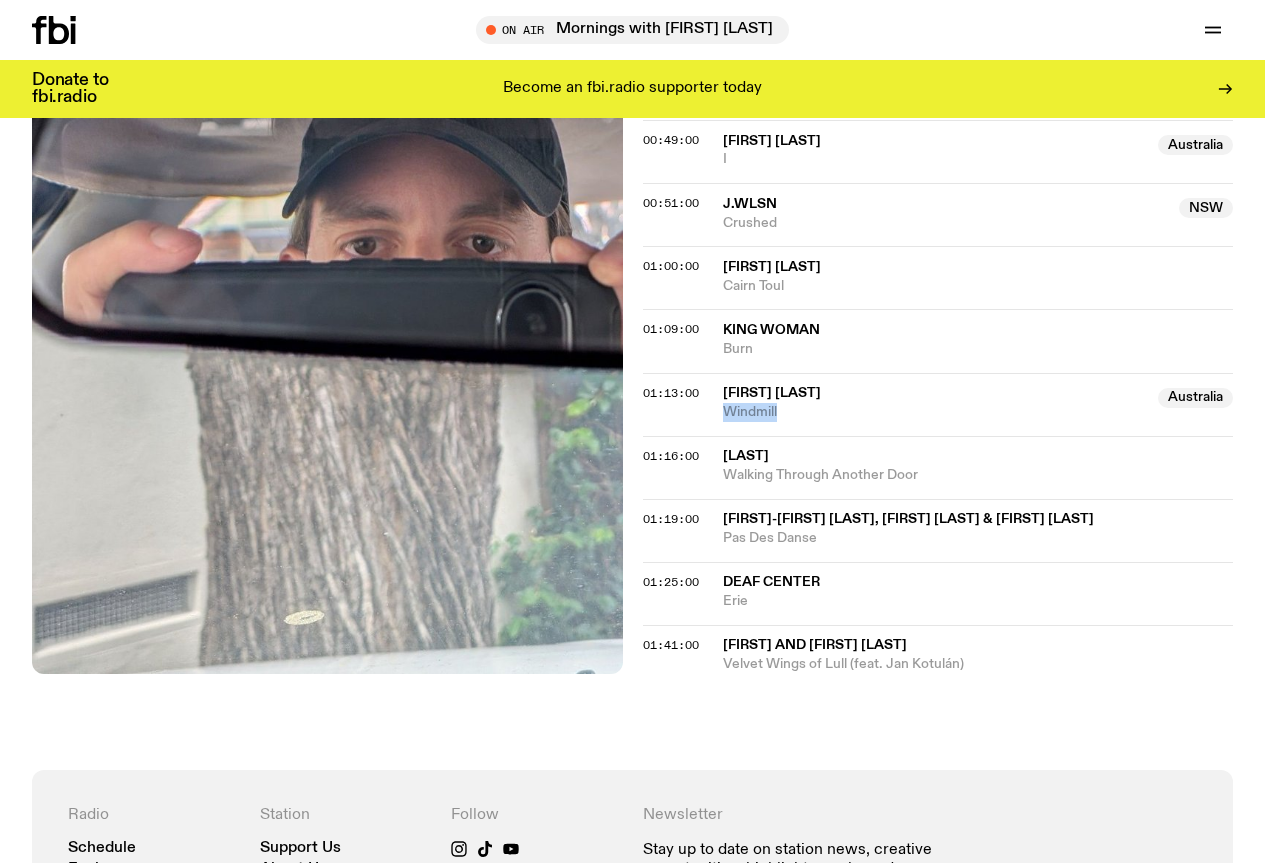 drag, startPoint x: 793, startPoint y: 529, endPoint x: 715, endPoint y: 537, distance: 78.40918 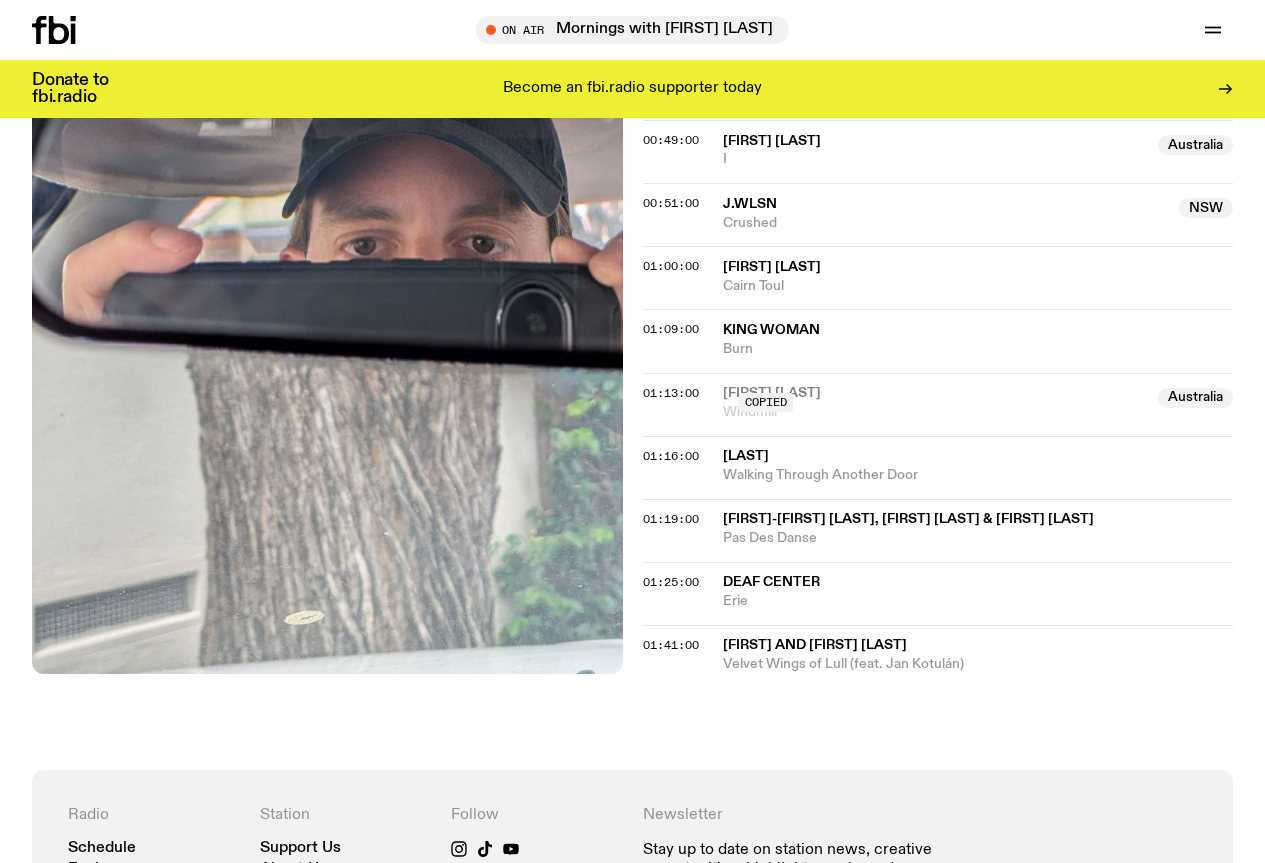 click on "Copied" at bounding box center [935, 403] 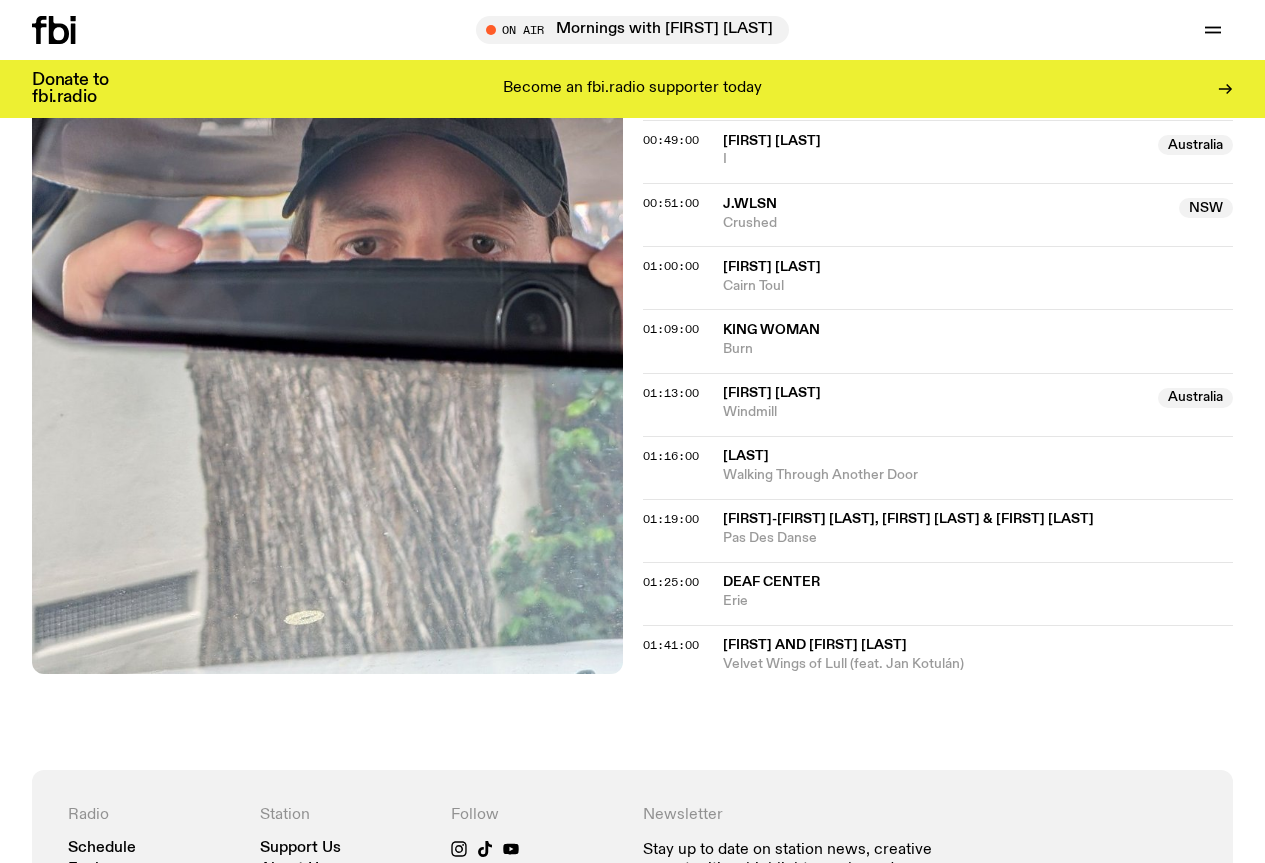 drag, startPoint x: 794, startPoint y: 533, endPoint x: 712, endPoint y: 533, distance: 82 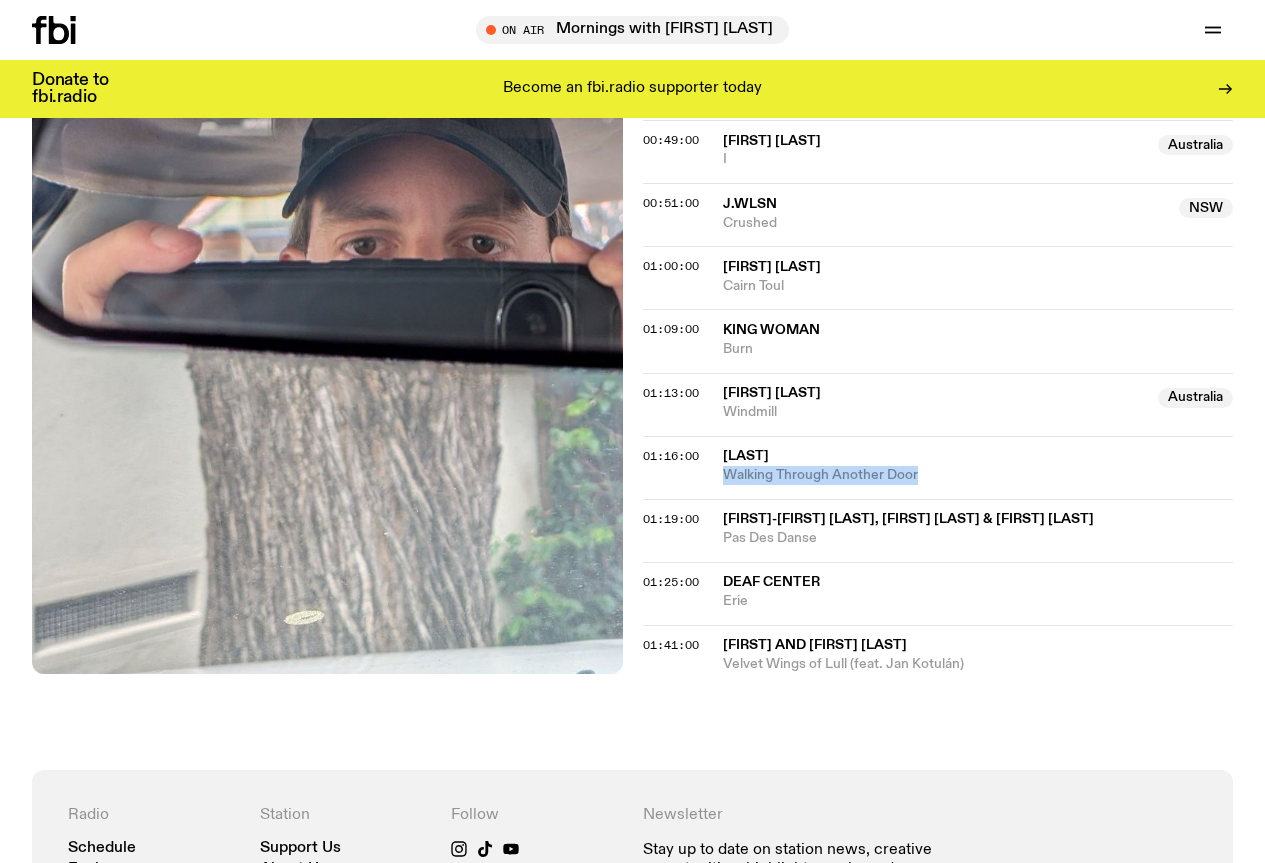 drag, startPoint x: 933, startPoint y: 597, endPoint x: 725, endPoint y: 594, distance: 208.02164 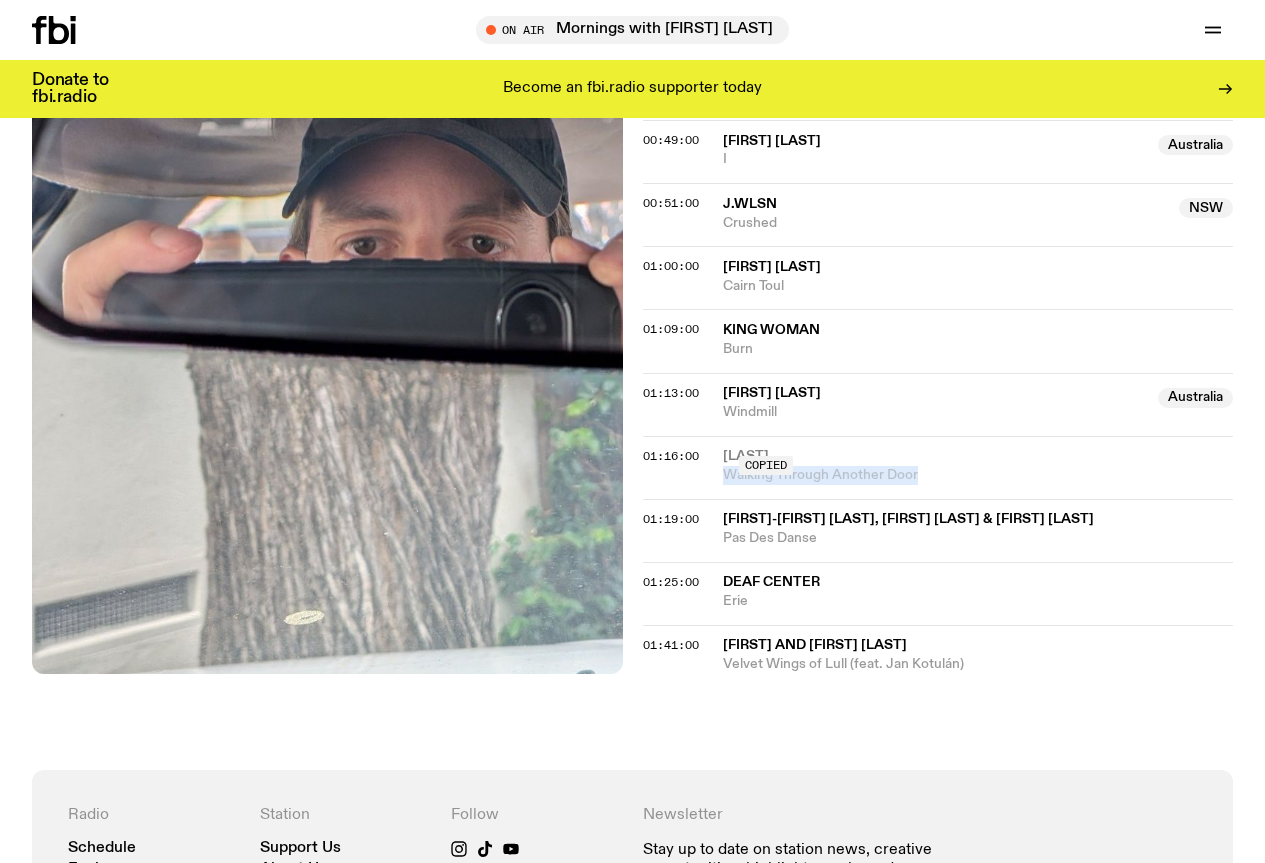 copy on "Walking Through Another Door" 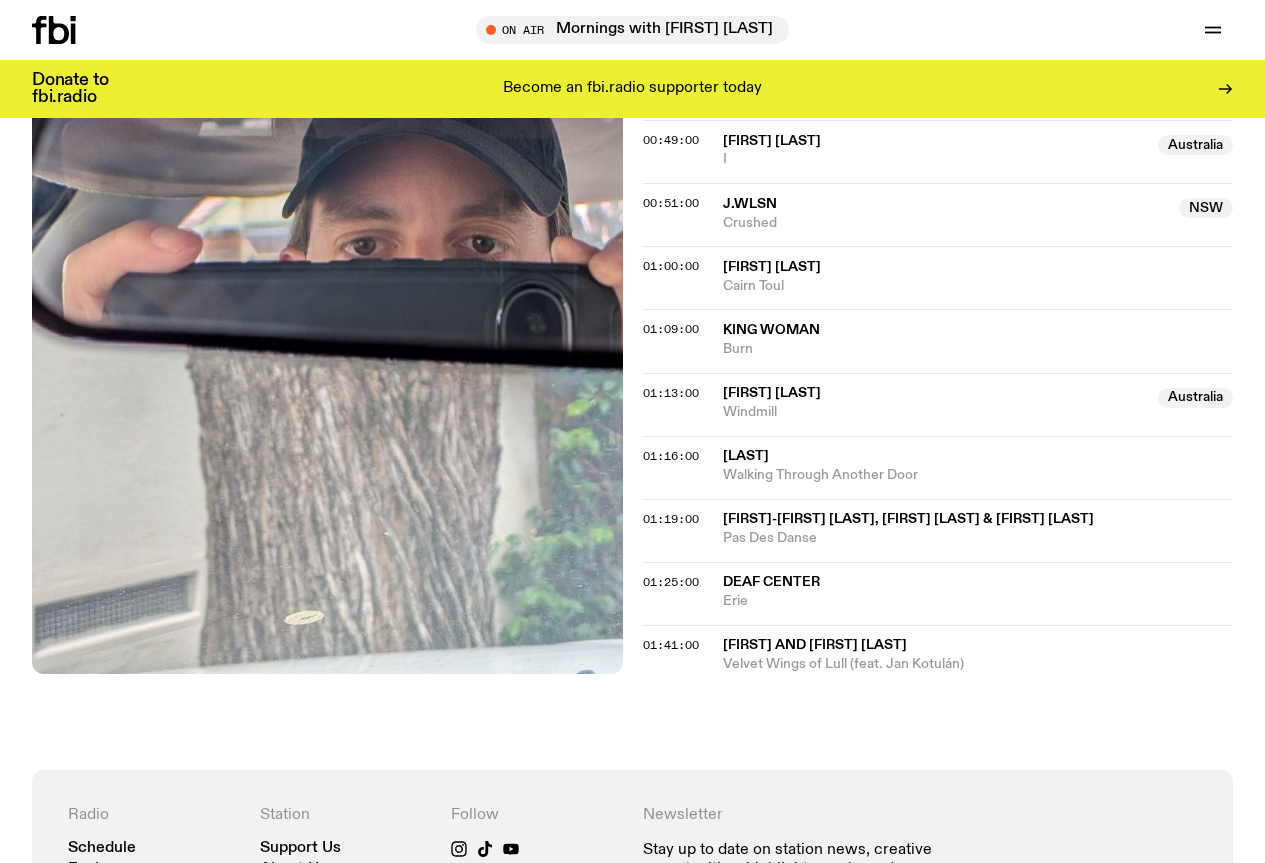 drag, startPoint x: 0, startPoint y: 335, endPoint x: 29, endPoint y: 236, distance: 103.16007 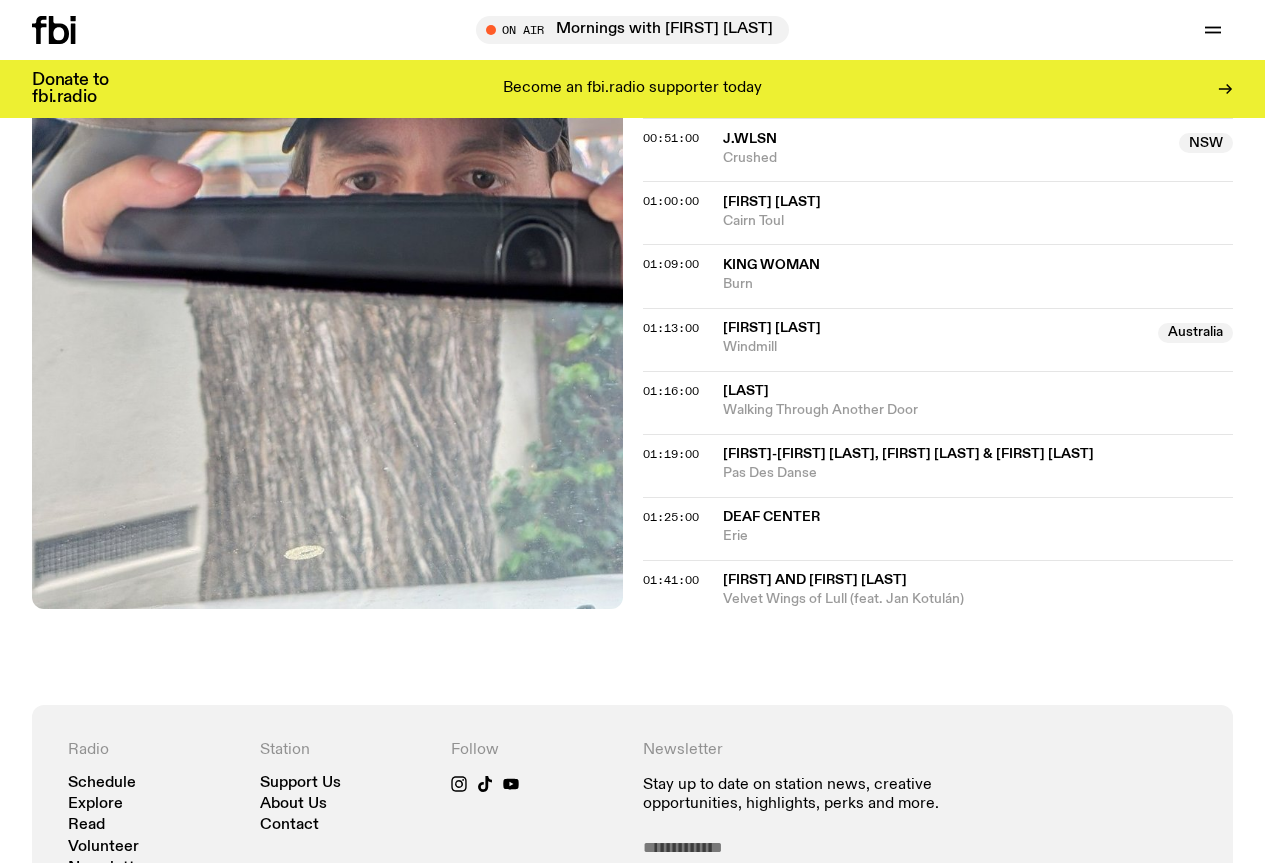 scroll, scrollTop: 1805, scrollLeft: 0, axis: vertical 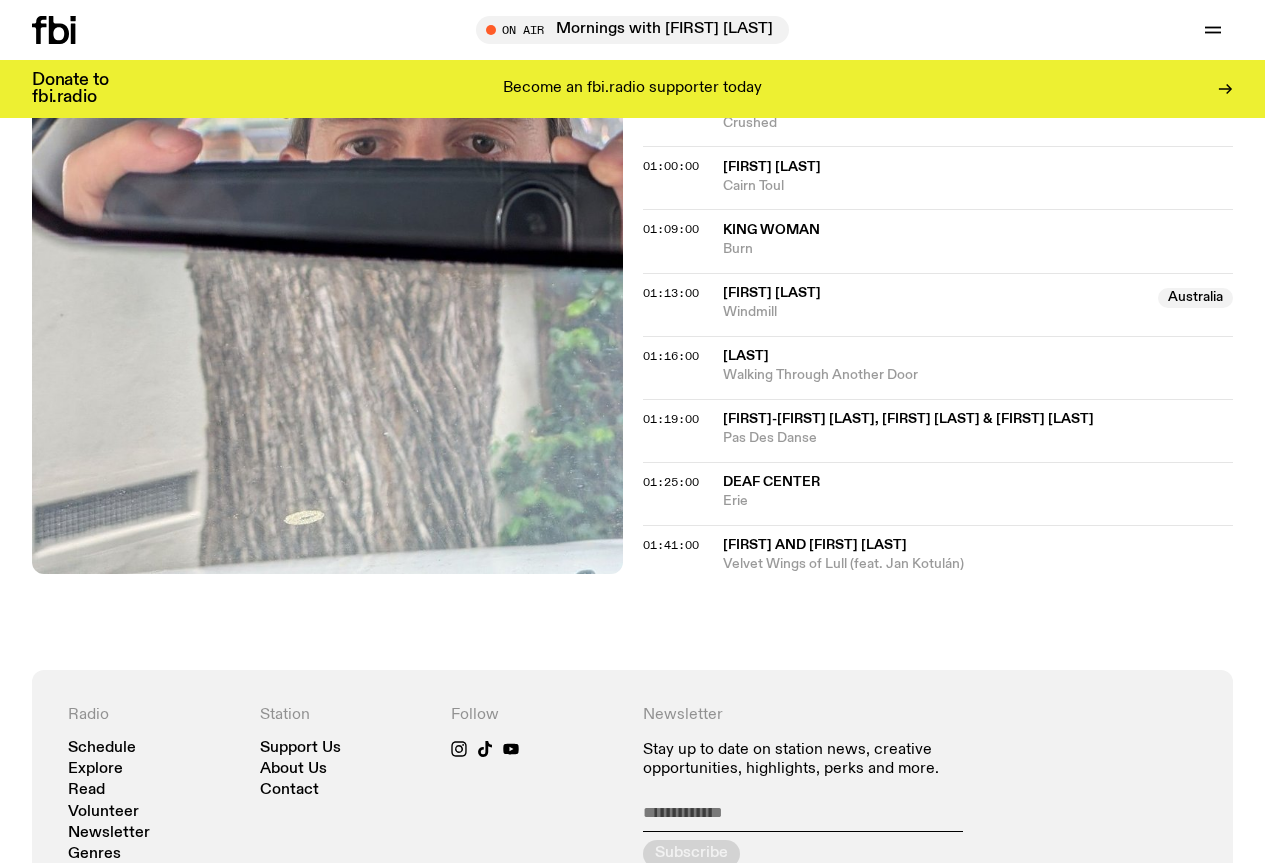 click on "Aired on [DATE], [TIME] Specialist Experimental IG: @[USERNAME] Surfacing is dedicated to experimental and outsider songwriters and composers exploring interesting musical territories. Tonight I'm doing a special live mix – a version of a set I performed last week at [FIRST] [LAST]'s Sydney show – bringing together/melding/reimagining some of my favourite Australian artists, bands and collaborations alongside a couple of favourite choral and vocal works. An honour to be able to contort these songs into something new. This live mix (hour 1) and the playlist (hour 2) is themed 'purpose'. Tracklist More Episodes Tracklist 00:00:53 [LAST] [STATE] Lulled [STATE] 00:07:00 [FIRST] [LAST] [COUNTRY] Siobhan [COUNTRY] 00:09:00 [FIRST] [LAST] [STATE] Mountaineer [STATE] 00:11:00 [FIRST] [LAST] [STATE] Shards [STATE] 00:12:00 [LAST] [COUNTRY] River II [COUNTRY] 00:13:00 The Cloud Maker [COUNTRY] The Godly River [COUNTRY] 00:16:00 HTRK [COUNTRY] Eat Yr Heart [COUNTRY] 00:19:00 Hatis Noit I" 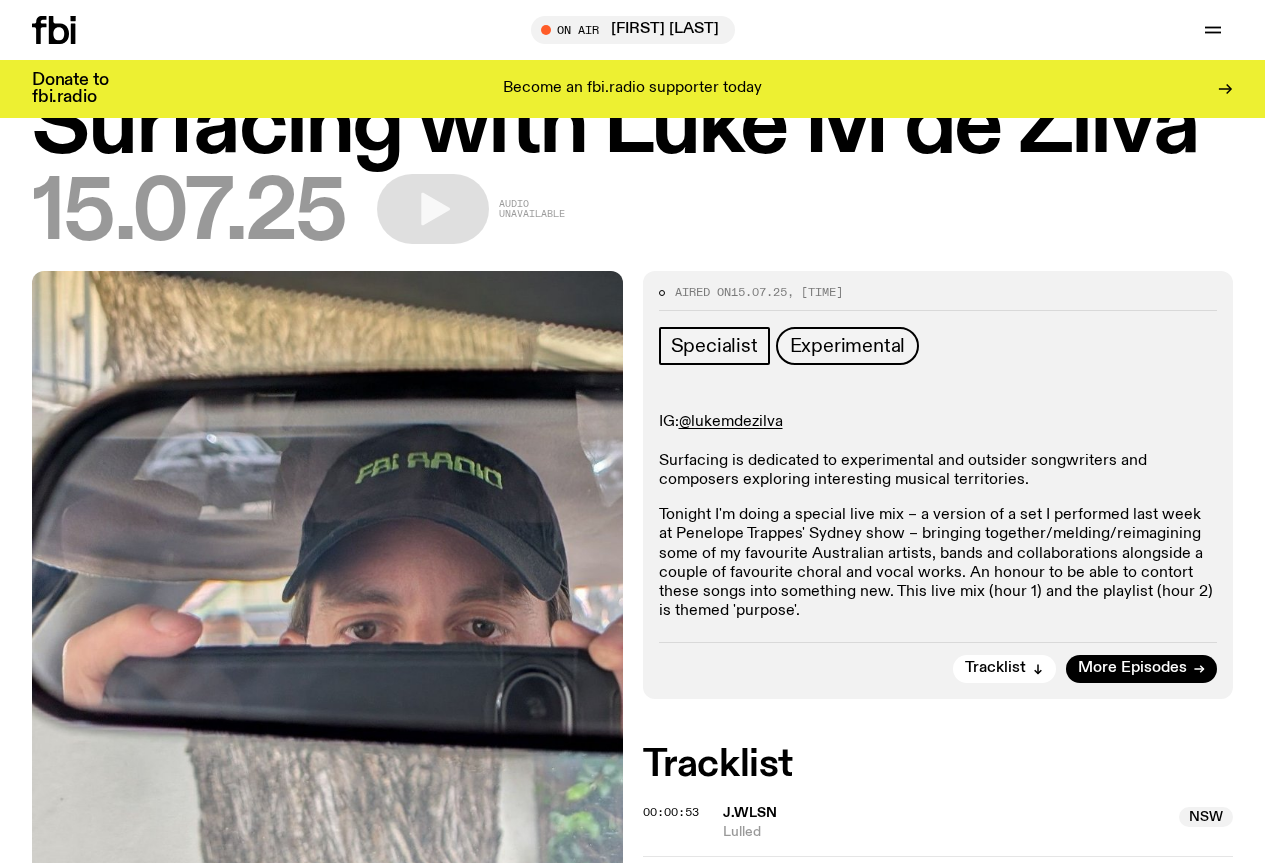 scroll, scrollTop: 193, scrollLeft: 0, axis: vertical 